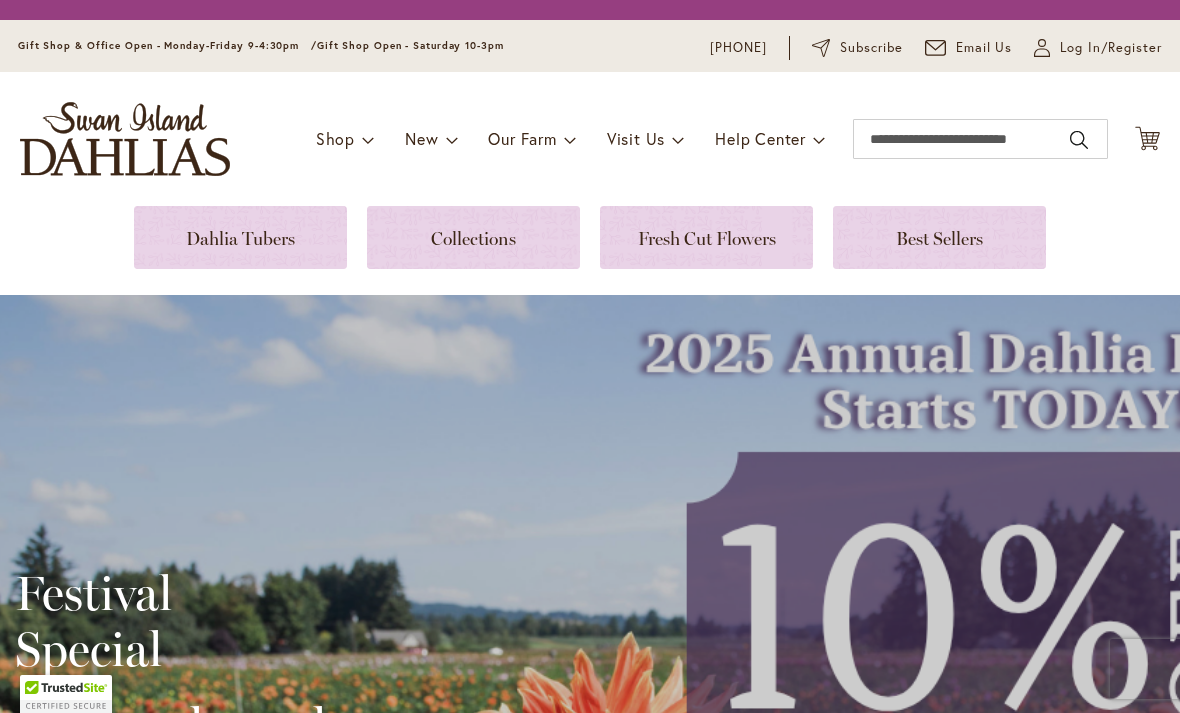 scroll, scrollTop: 0, scrollLeft: 0, axis: both 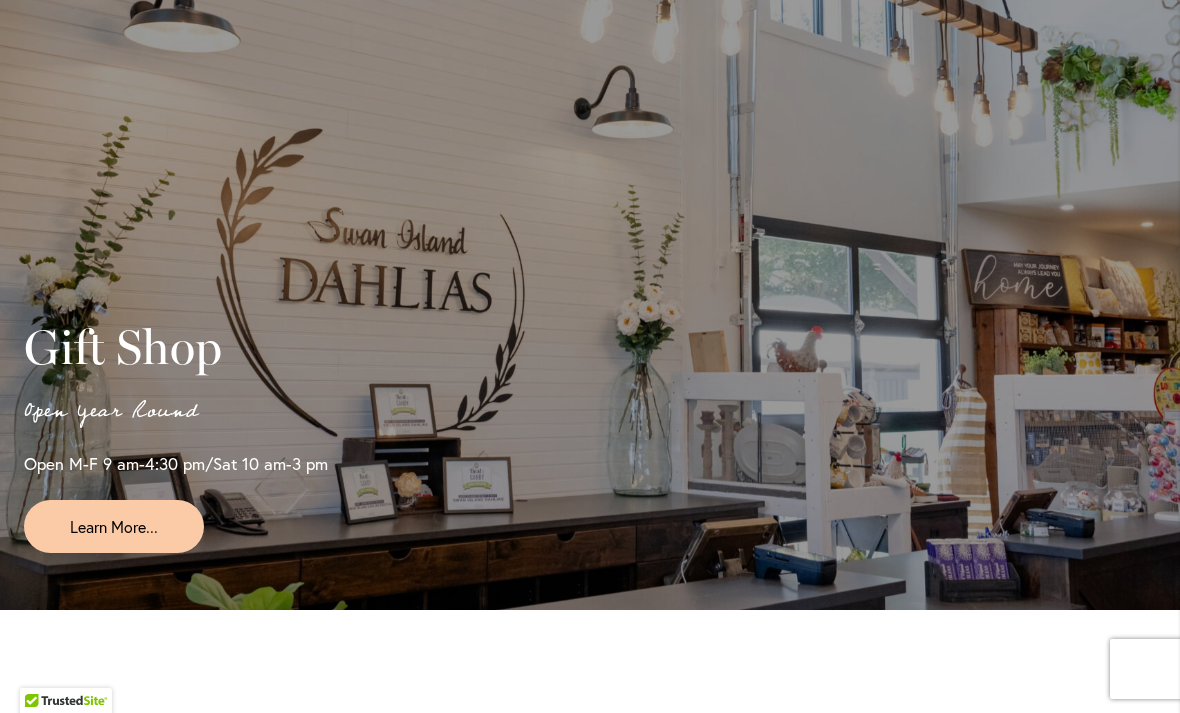 click on "Learn More..." at bounding box center (114, 526) 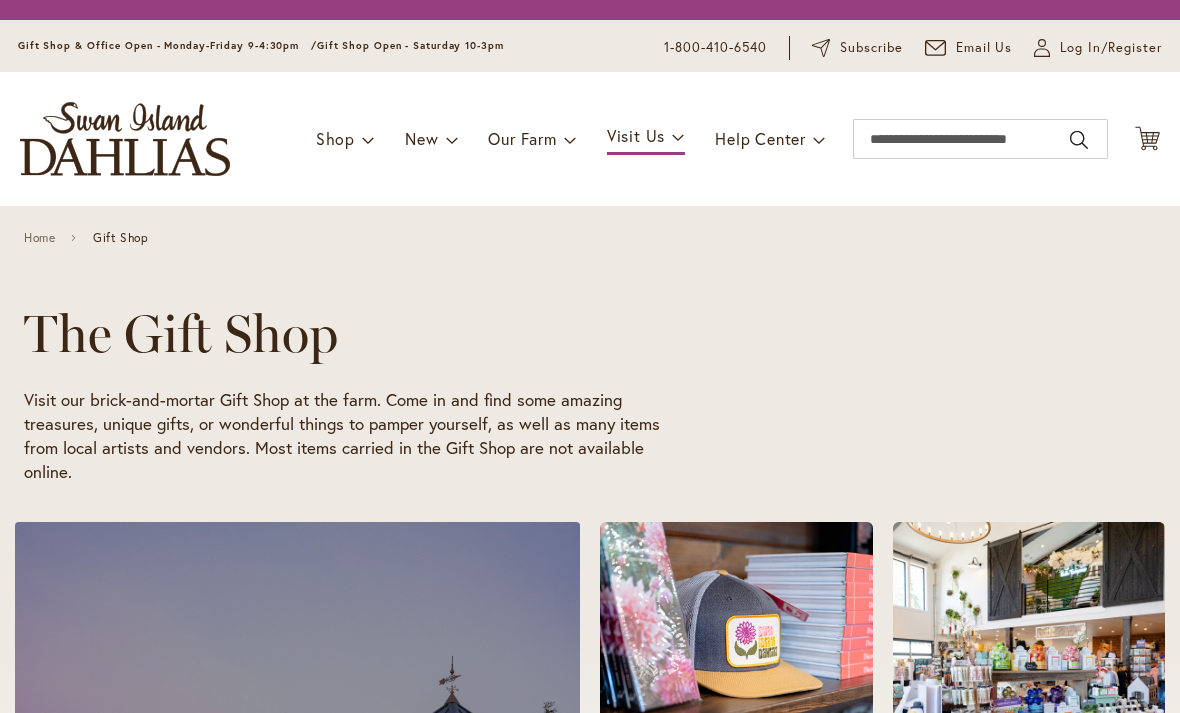 scroll, scrollTop: 0, scrollLeft: 0, axis: both 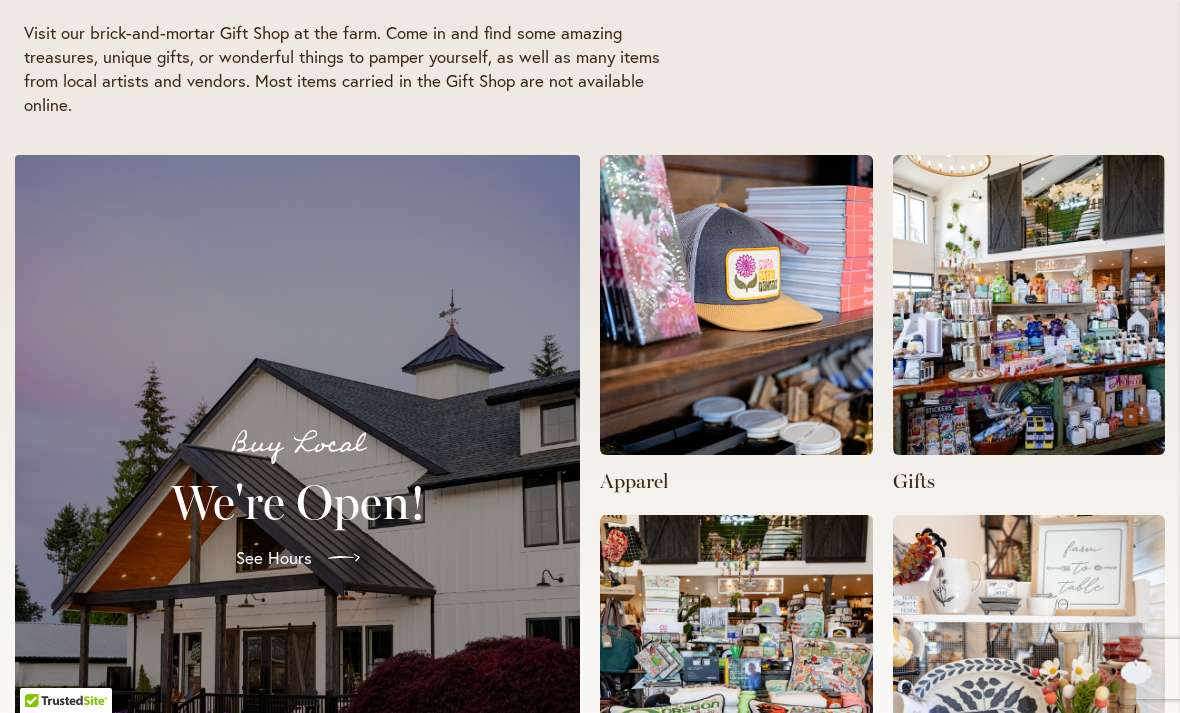 click at bounding box center (1029, 305) 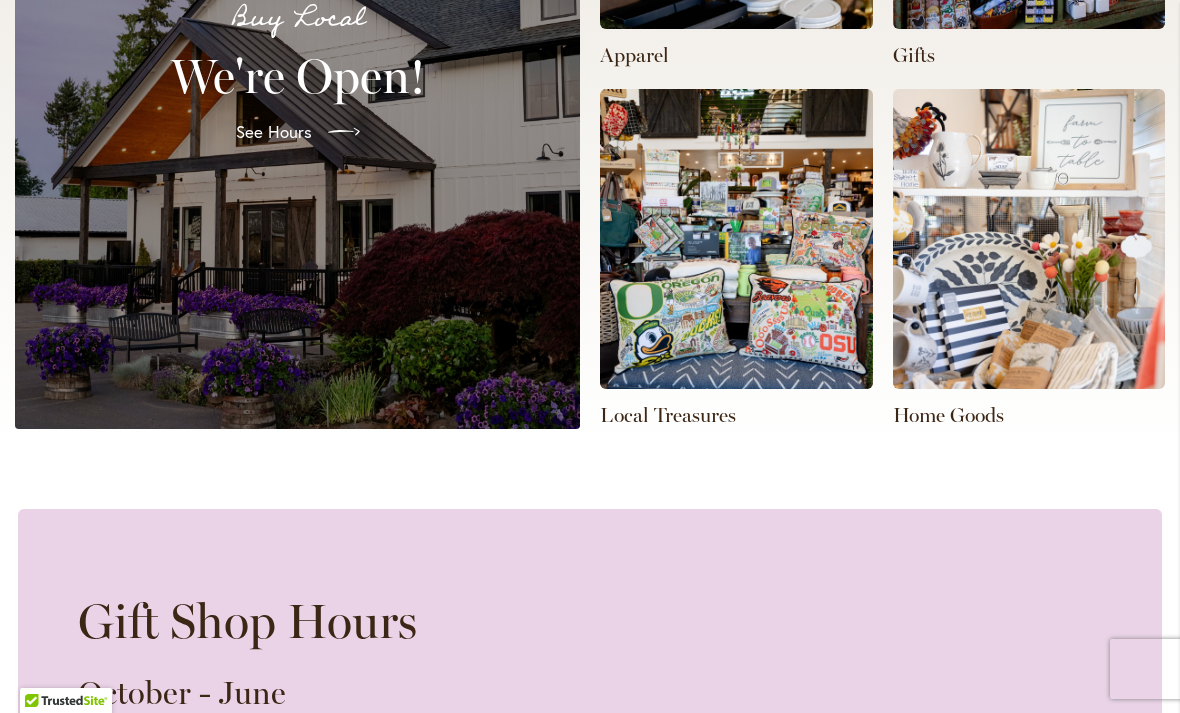 scroll, scrollTop: 840, scrollLeft: 0, axis: vertical 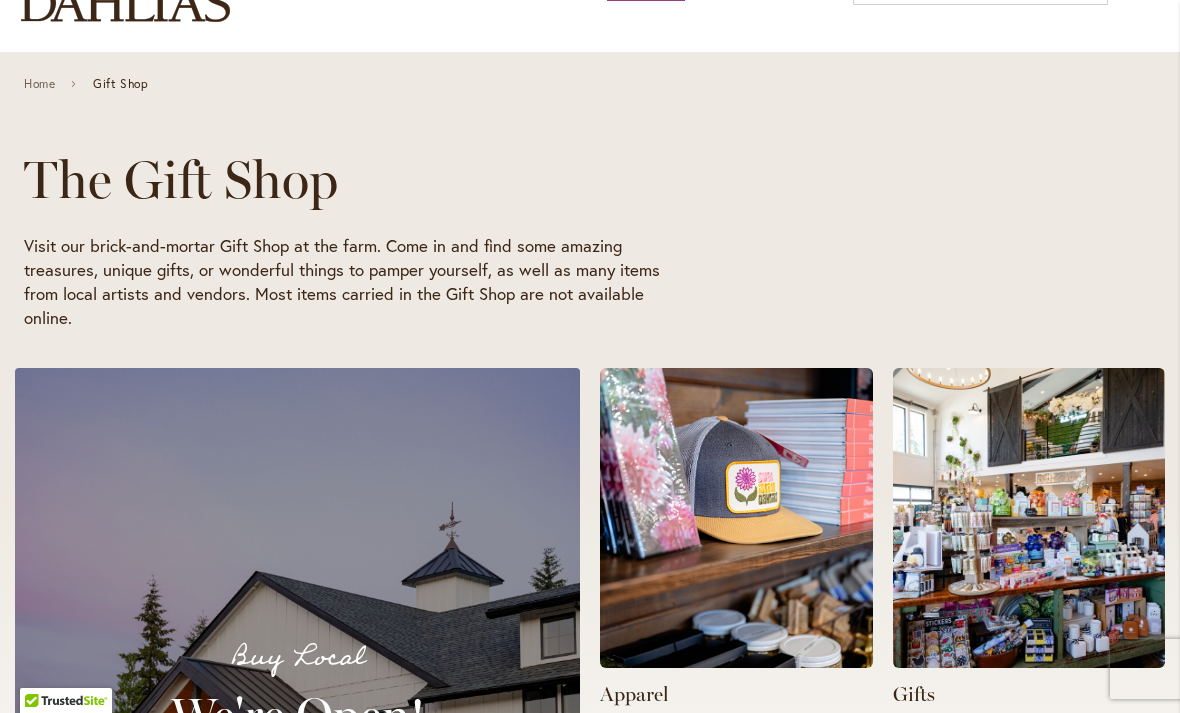 click at bounding box center (1029, 518) 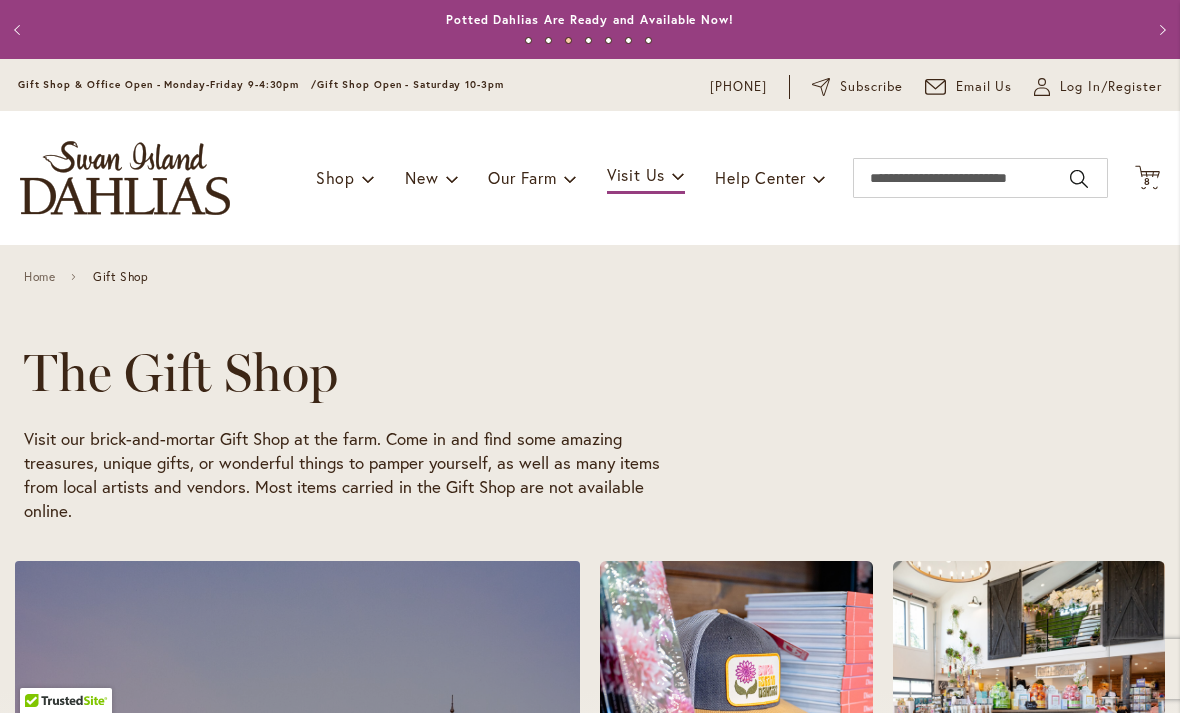 scroll, scrollTop: -5, scrollLeft: 0, axis: vertical 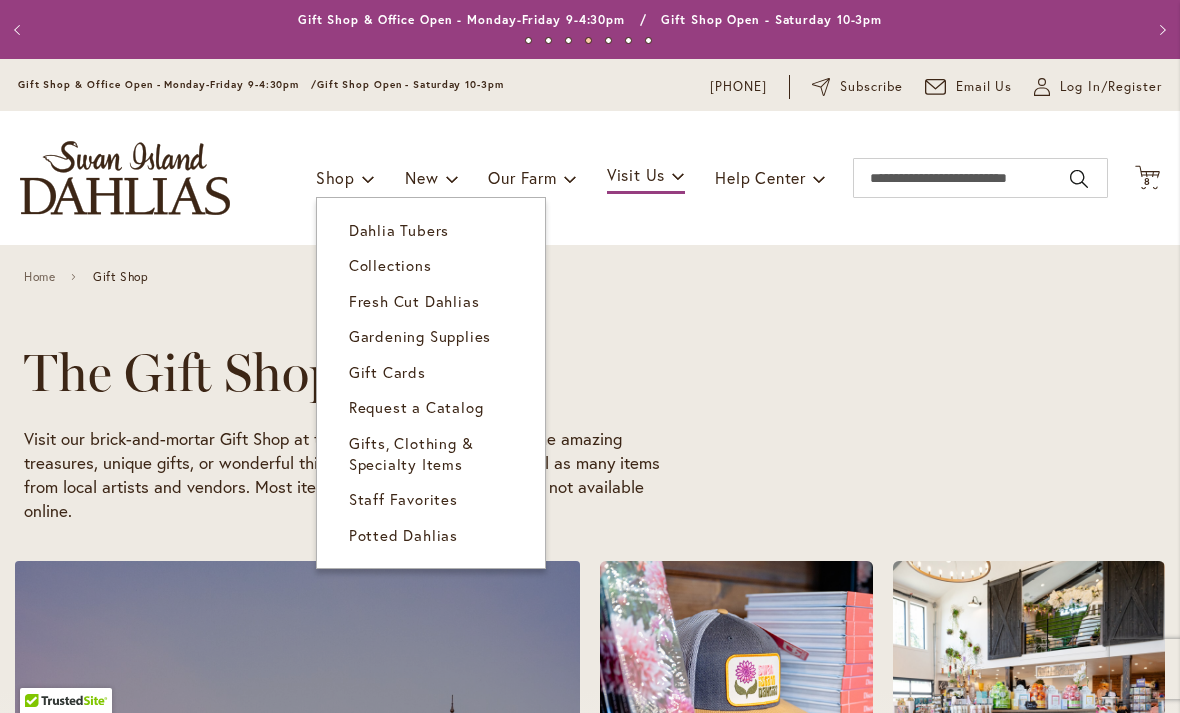click on "Gifts, Clothing & Specialty Items" at bounding box center [411, 453] 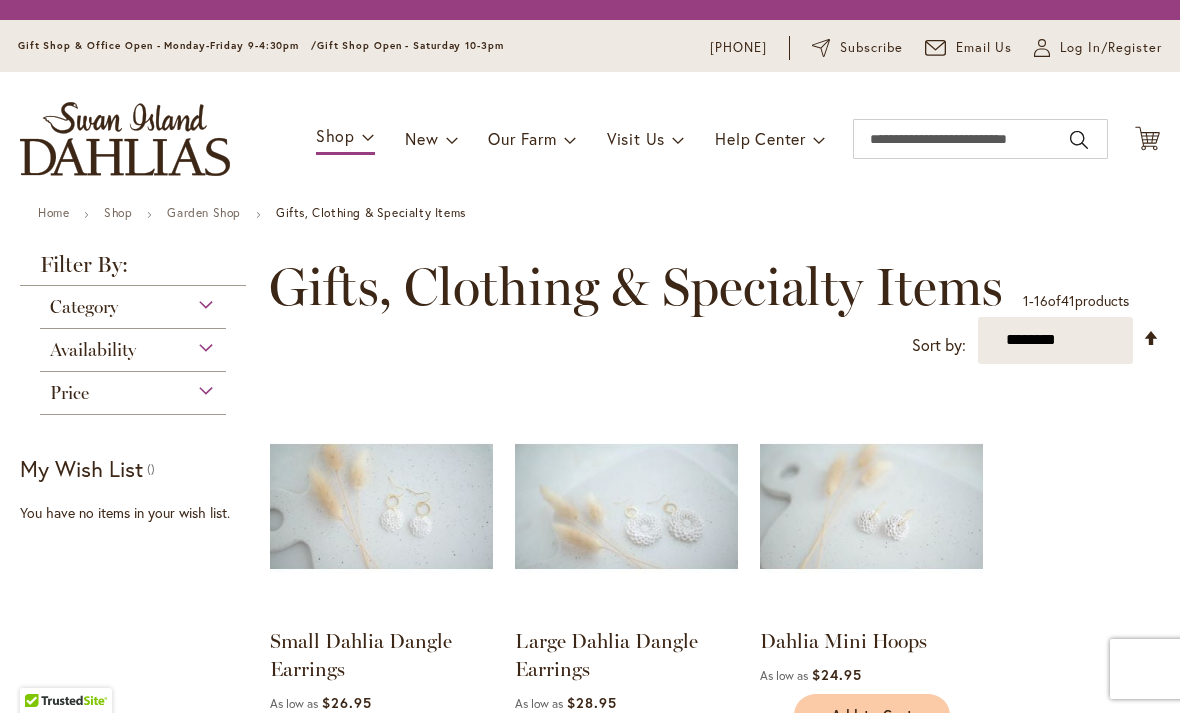 scroll, scrollTop: 0, scrollLeft: 0, axis: both 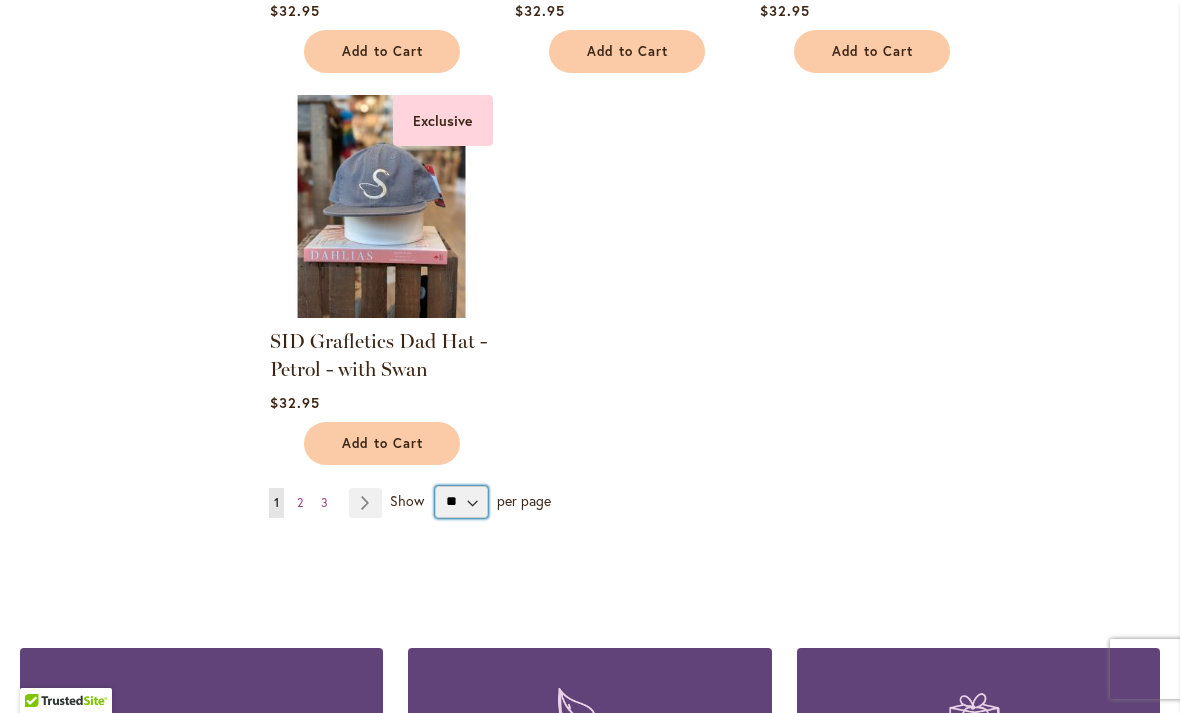click on "**
**
**
**" at bounding box center [461, 502] 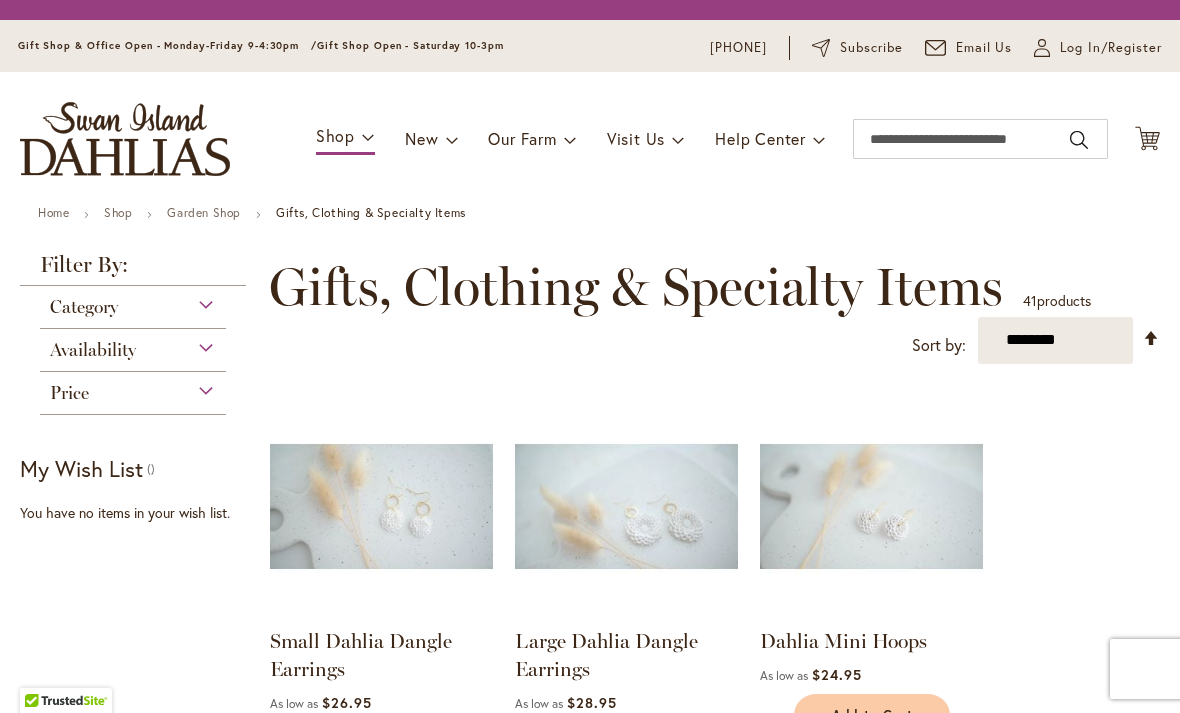 scroll, scrollTop: 0, scrollLeft: 0, axis: both 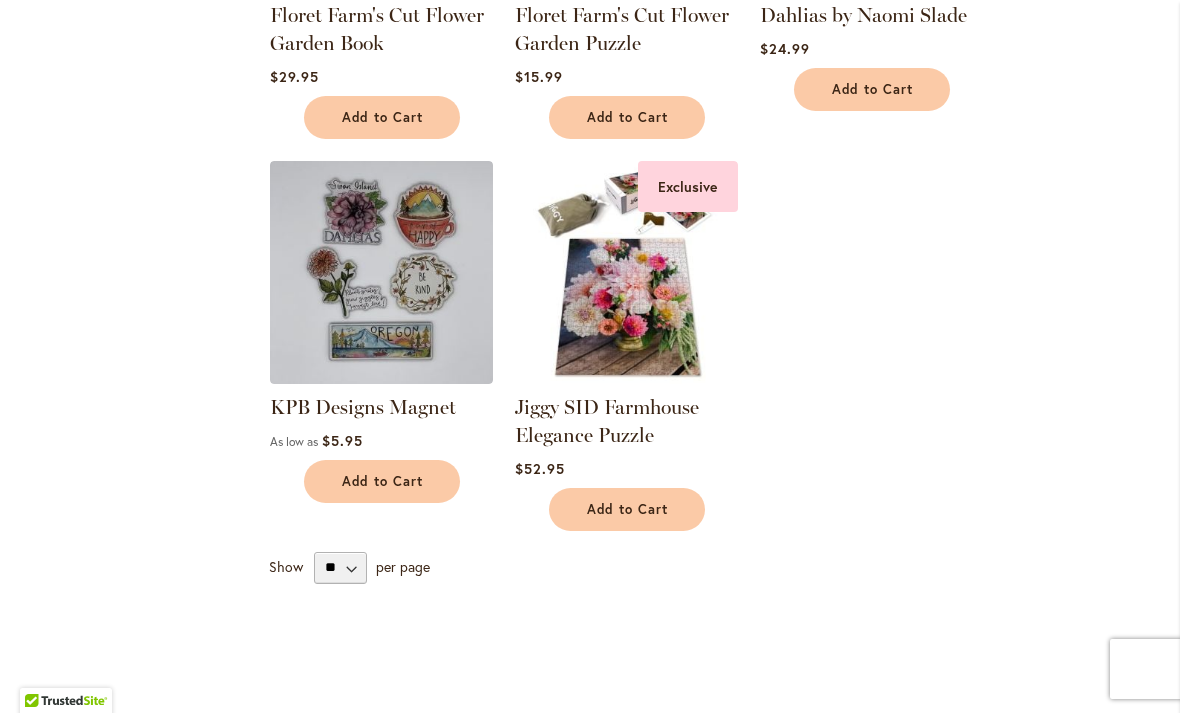 click at bounding box center (626, 272) 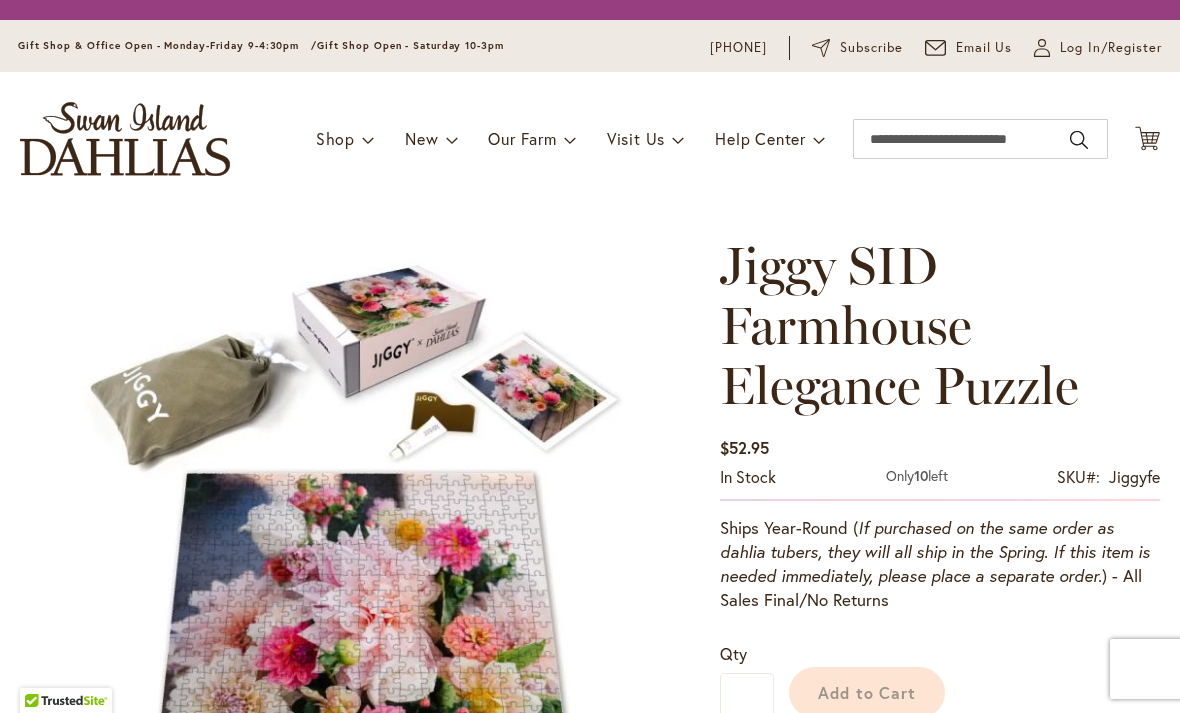 scroll, scrollTop: 0, scrollLeft: 0, axis: both 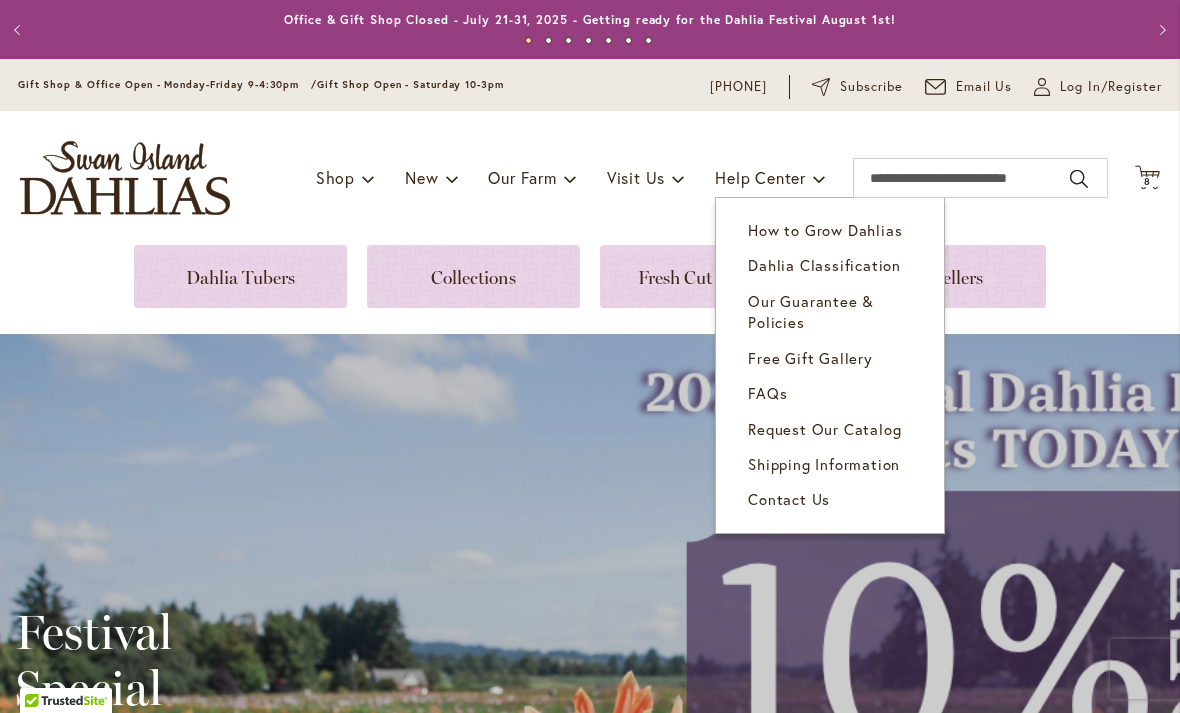 click on "How to Grow Dahlias" at bounding box center [825, 230] 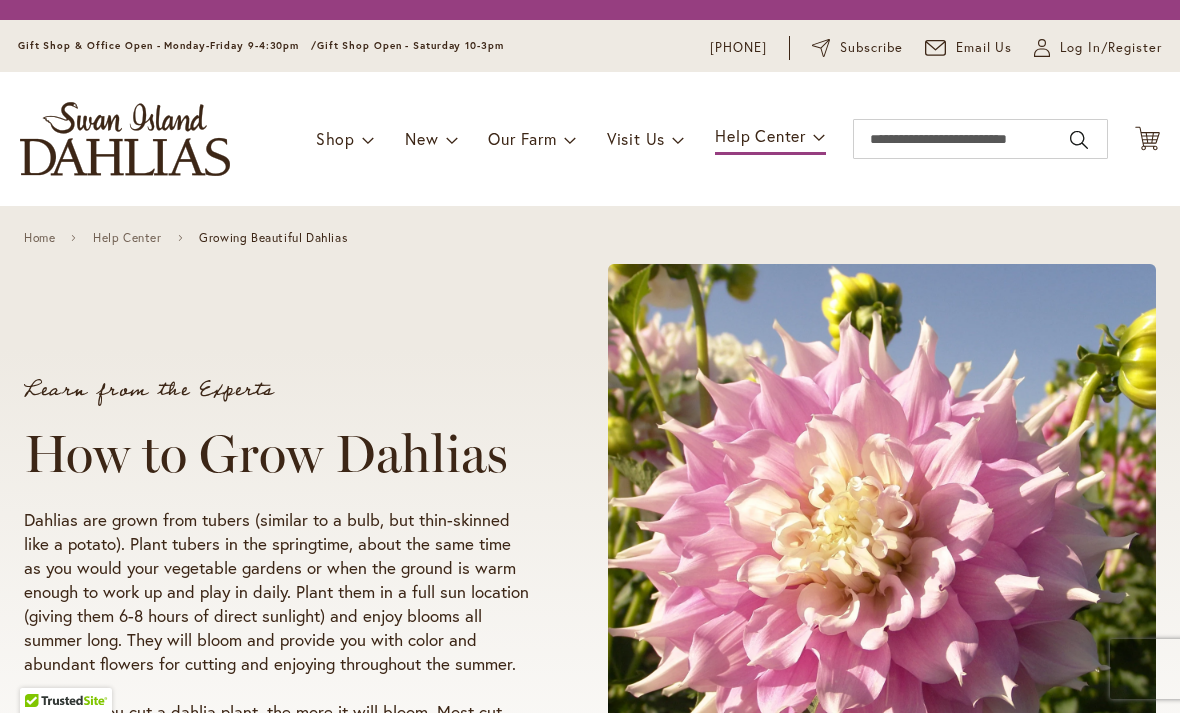 scroll, scrollTop: 0, scrollLeft: 0, axis: both 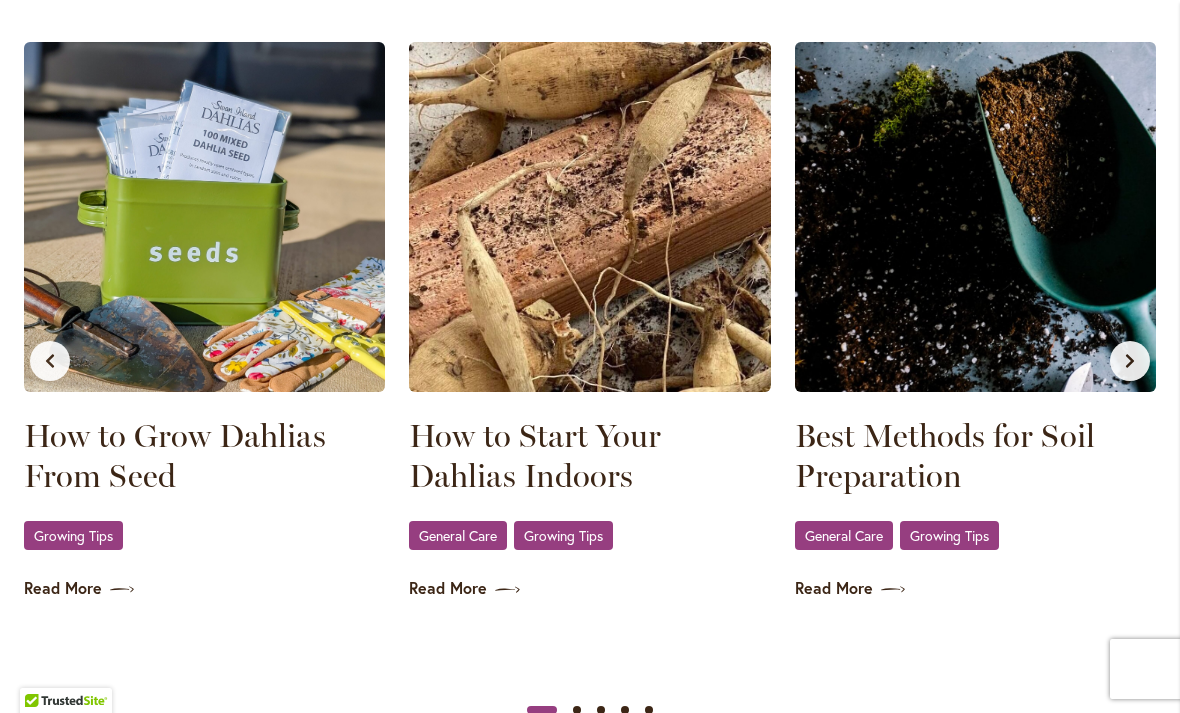 click on "Read More" at bounding box center [589, 588] 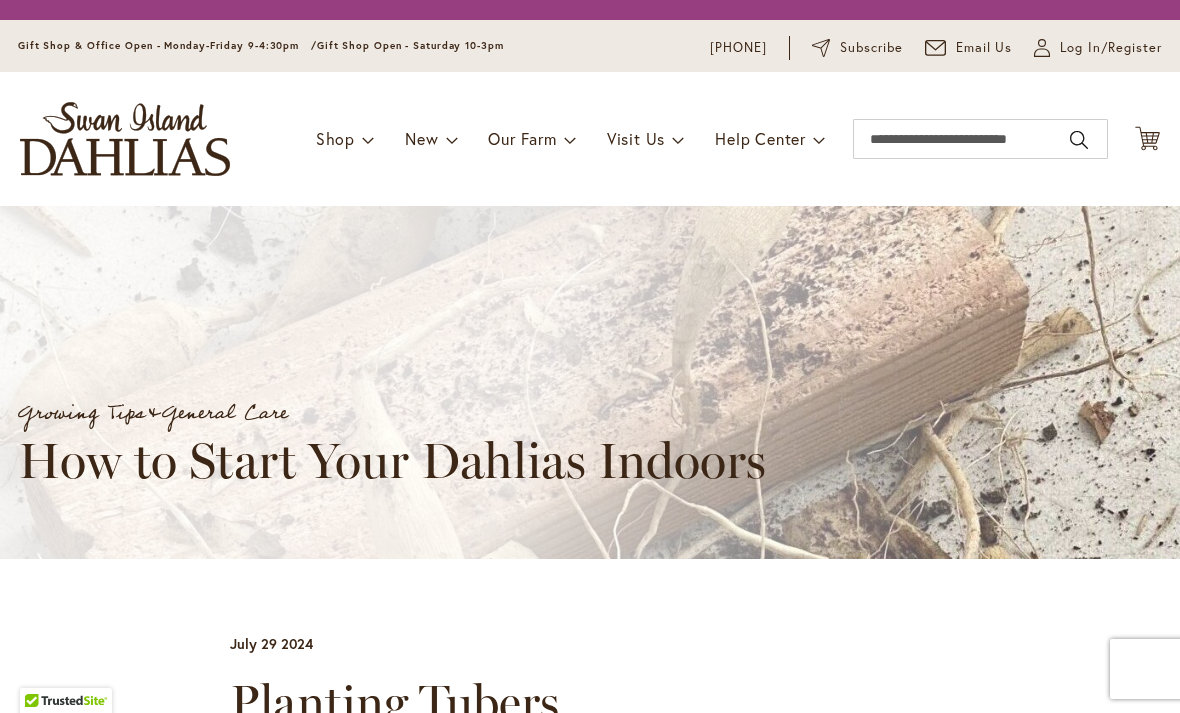 scroll, scrollTop: 0, scrollLeft: 0, axis: both 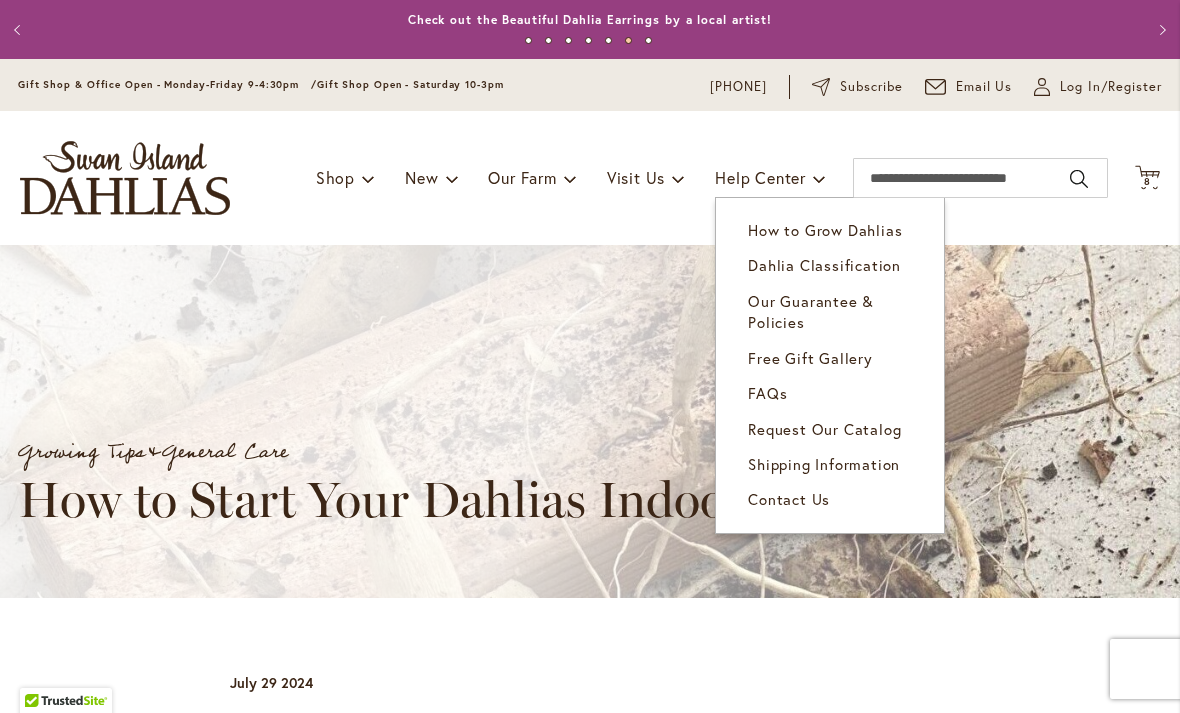 click on "How to Grow Dahlias" at bounding box center [825, 230] 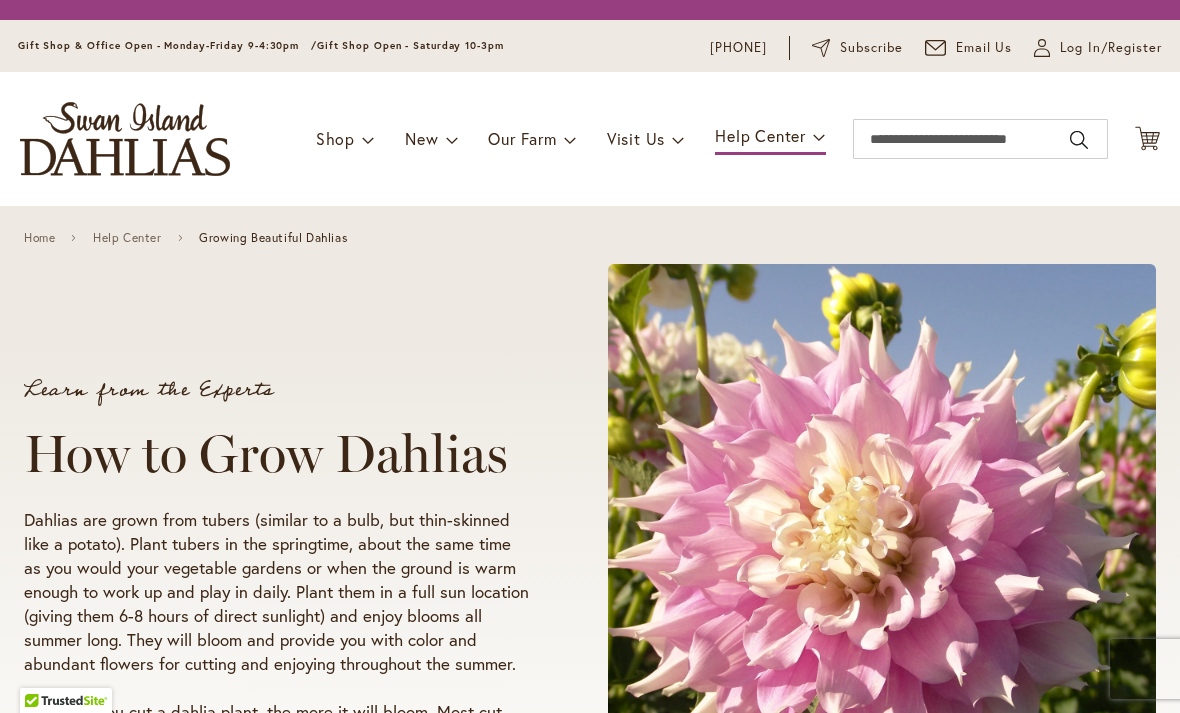 scroll, scrollTop: 0, scrollLeft: 0, axis: both 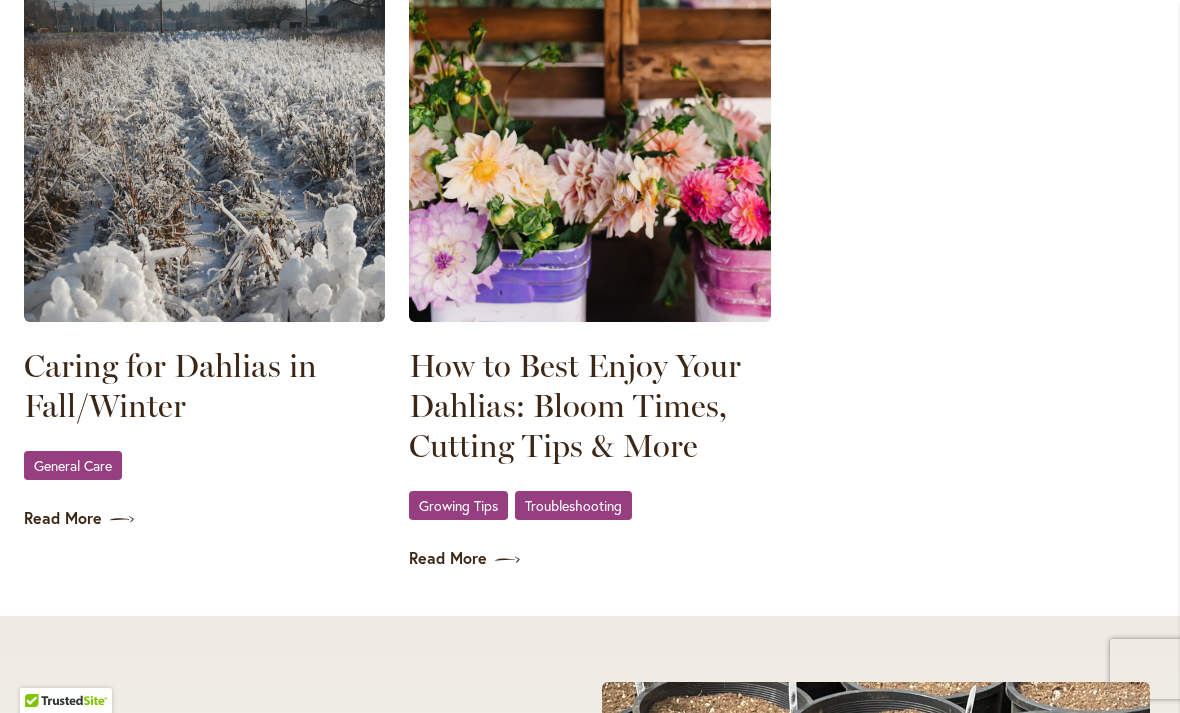 click on "Growing Tips" at bounding box center [458, 505] 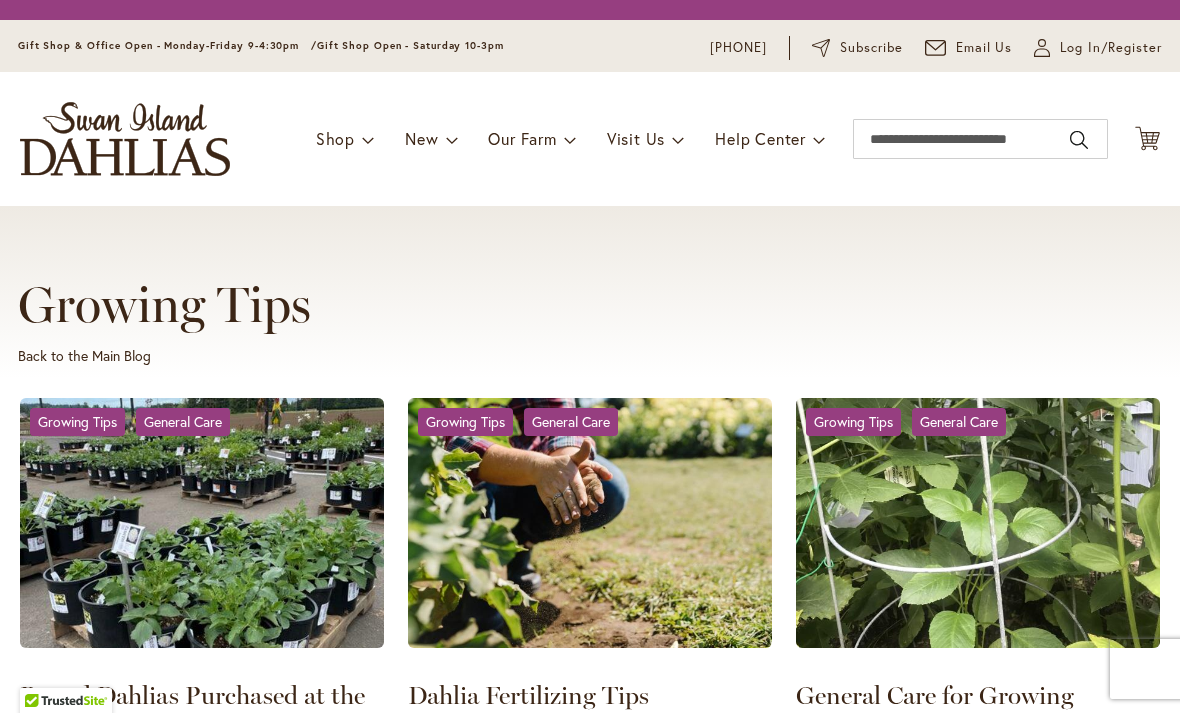 scroll, scrollTop: 0, scrollLeft: 0, axis: both 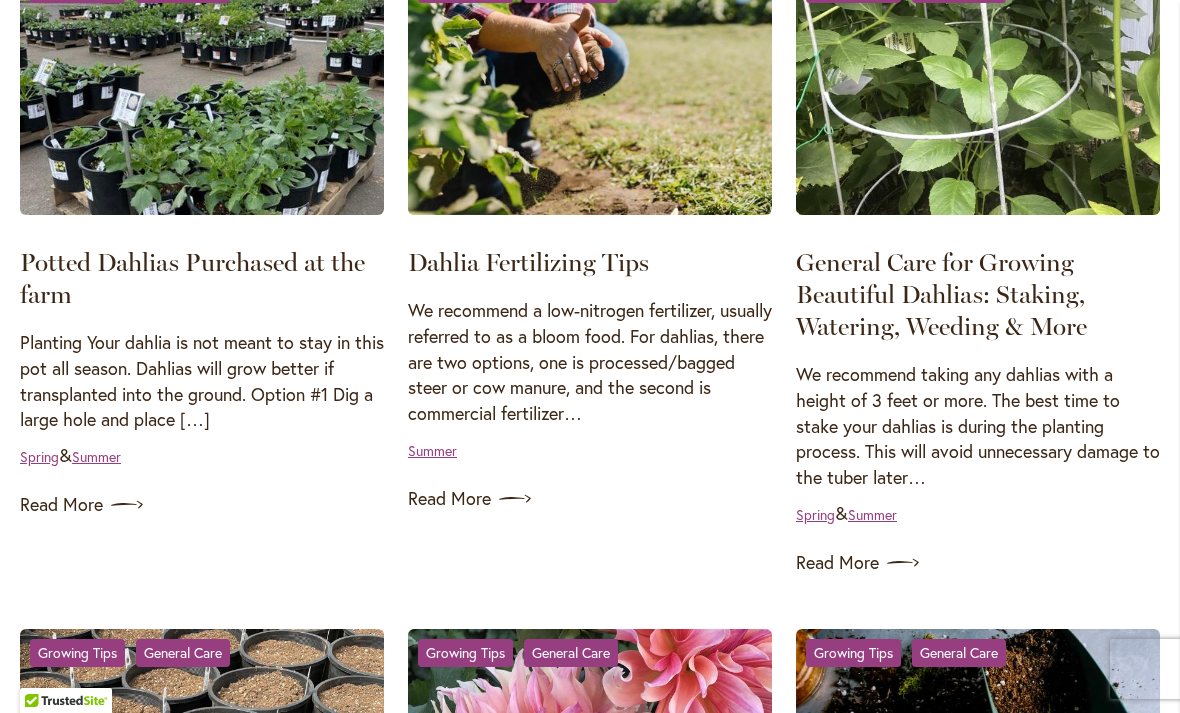 click on "Read More" at bounding box center (590, 499) 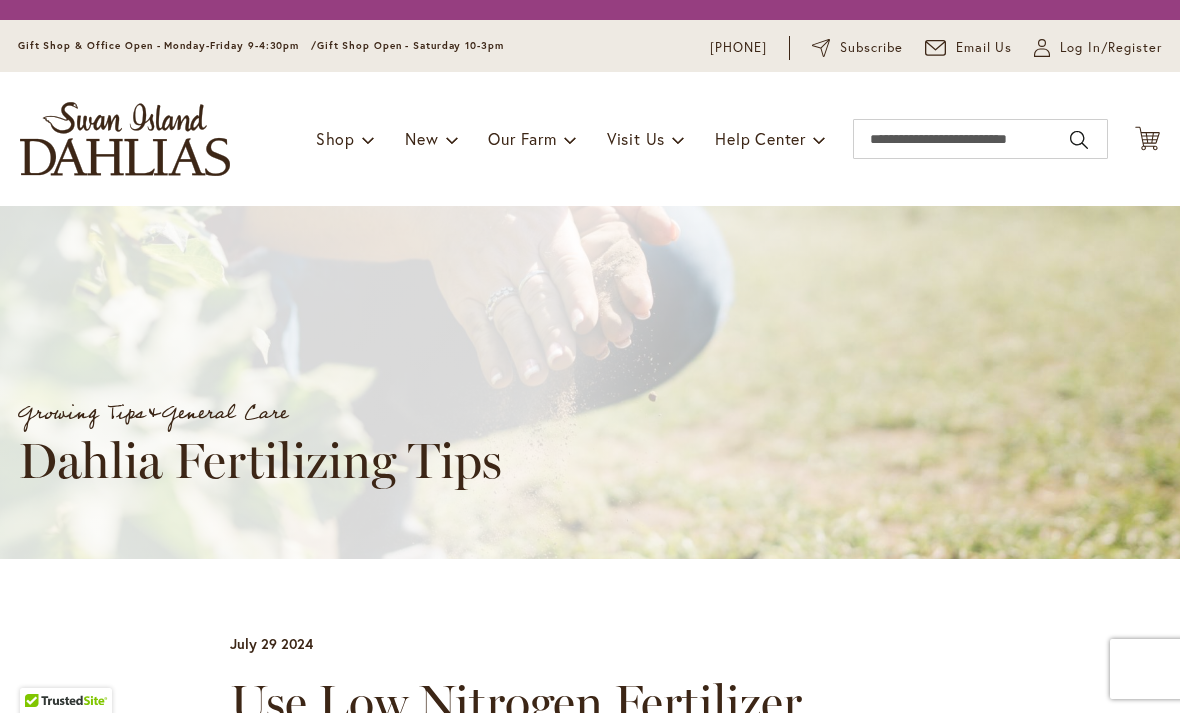 scroll, scrollTop: 0, scrollLeft: 0, axis: both 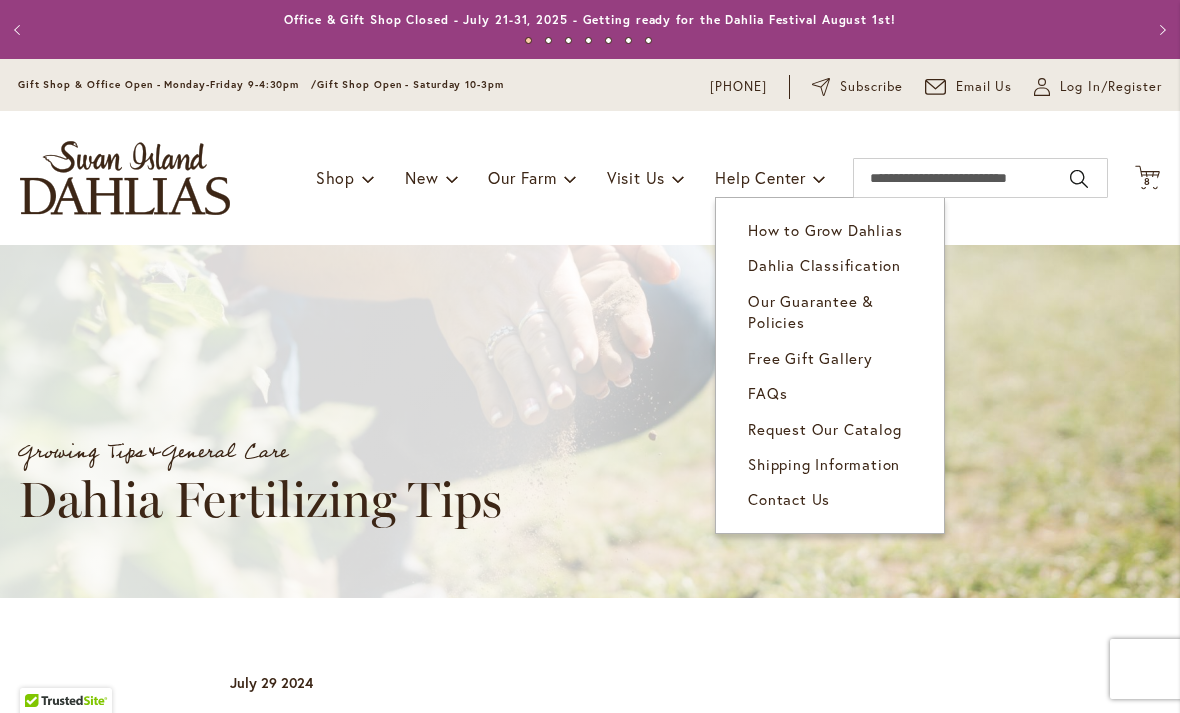 click on "How to Grow Dahlias" at bounding box center [825, 230] 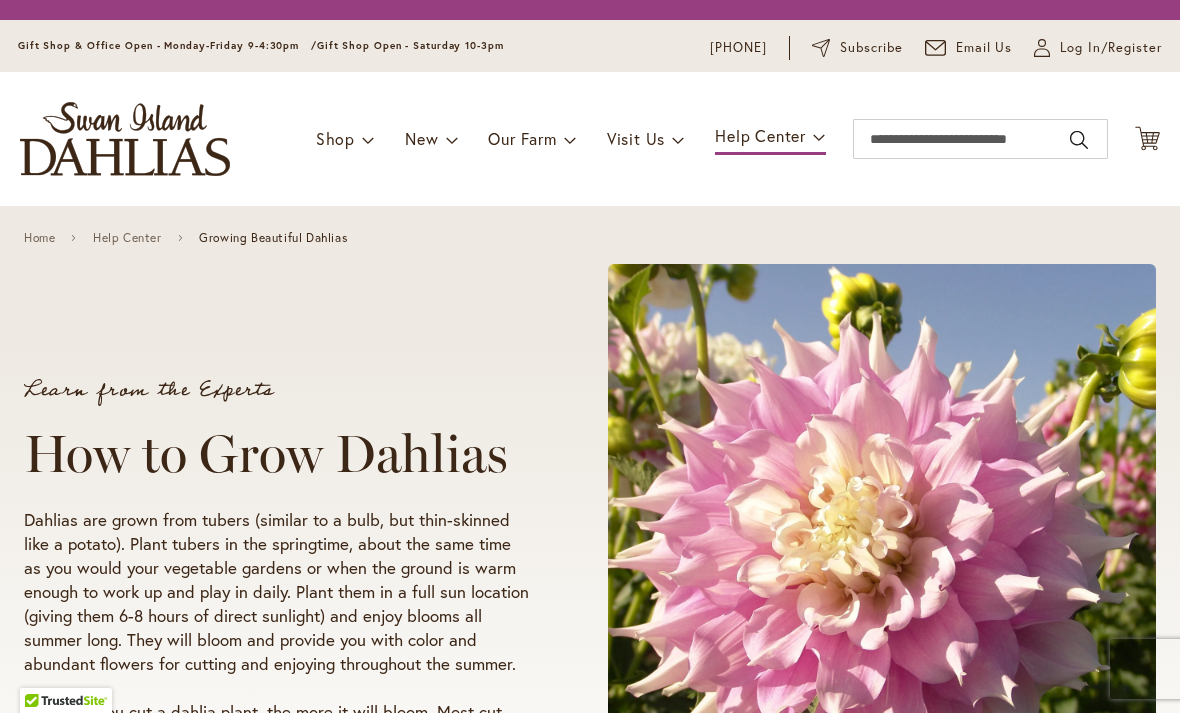 scroll, scrollTop: 0, scrollLeft: 0, axis: both 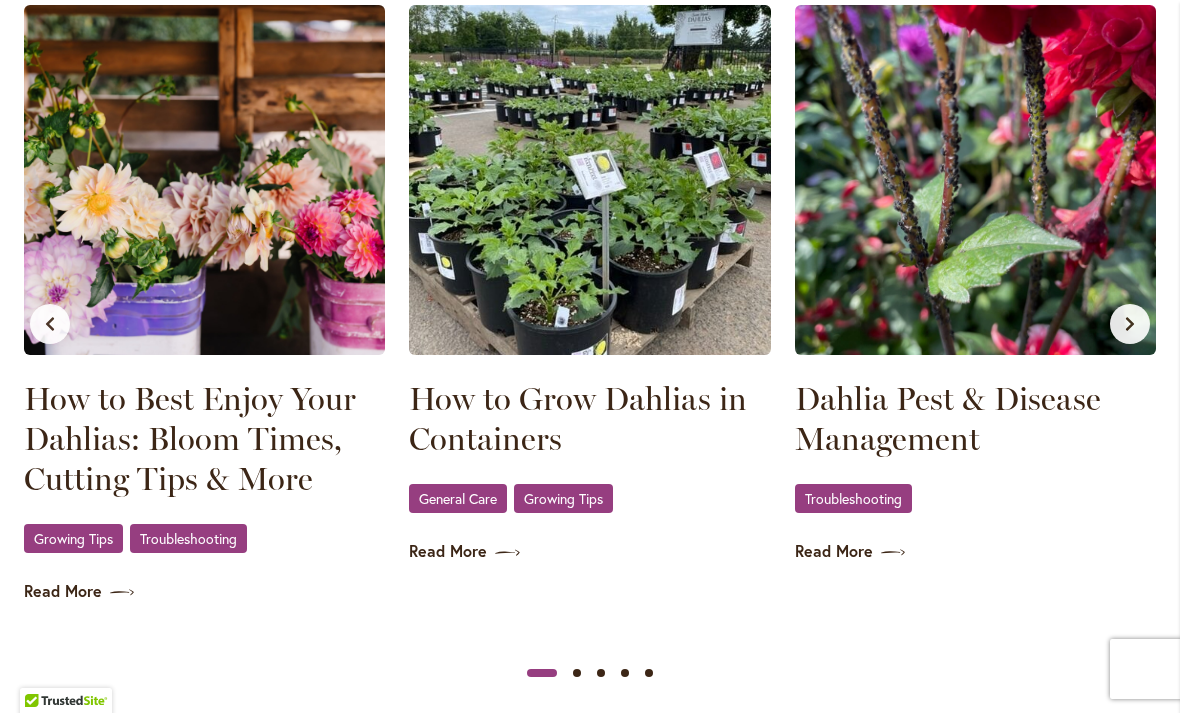 click on "How to Grow Dahlias in Containers General Care ,  Growing Tips Read More" at bounding box center (589, 324) 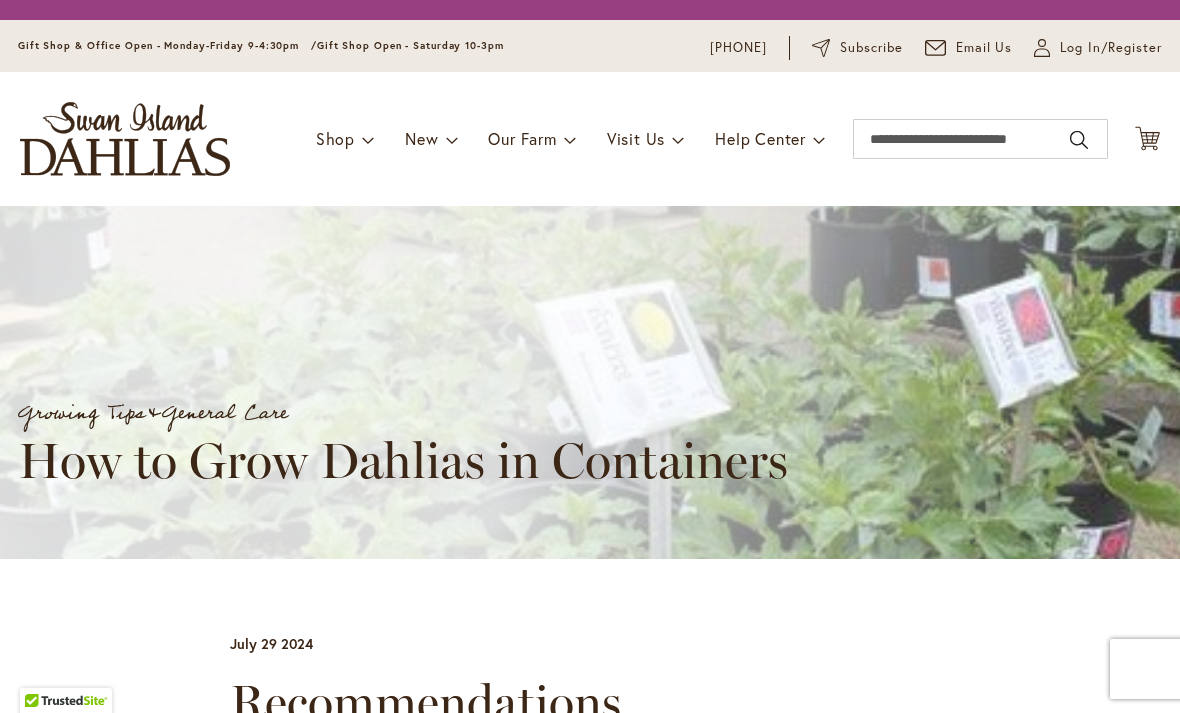 scroll, scrollTop: 0, scrollLeft: 0, axis: both 